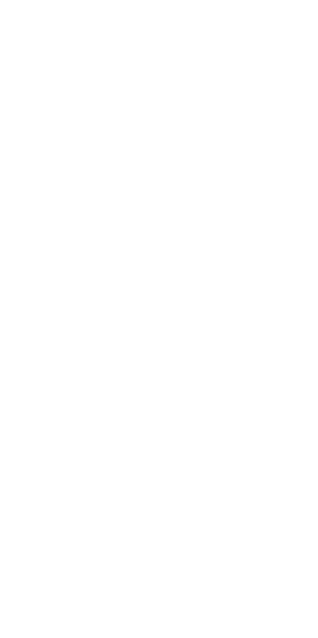 scroll, scrollTop: 0, scrollLeft: 0, axis: both 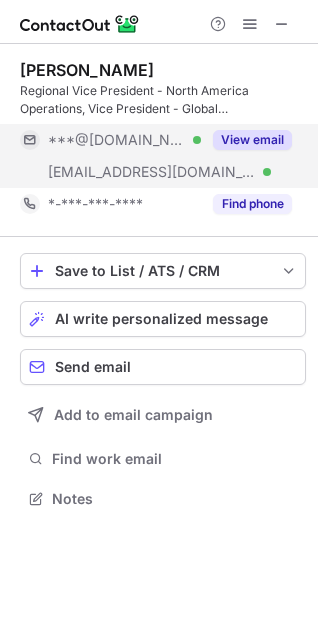 click on "View email" at bounding box center (252, 140) 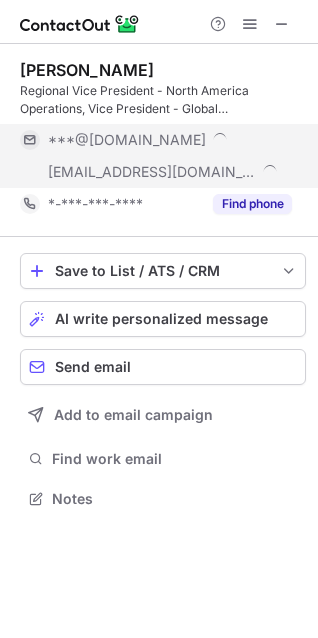 scroll, scrollTop: 10, scrollLeft: 10, axis: both 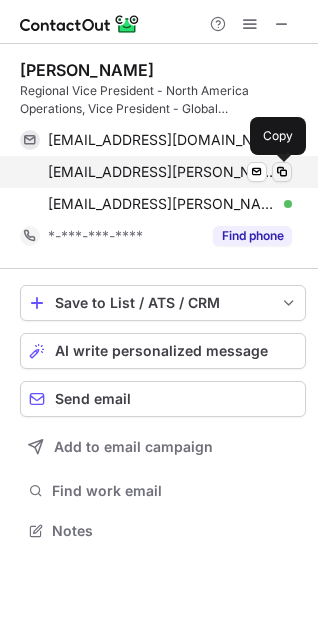click at bounding box center [282, 172] 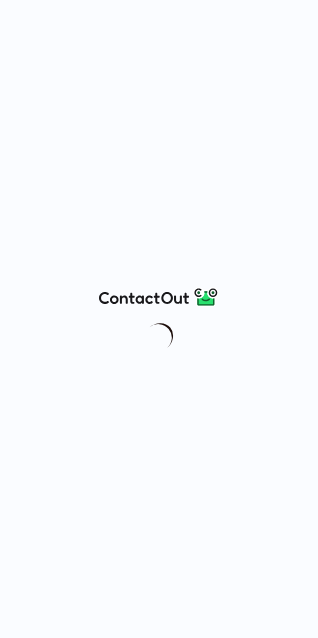 scroll, scrollTop: 0, scrollLeft: 0, axis: both 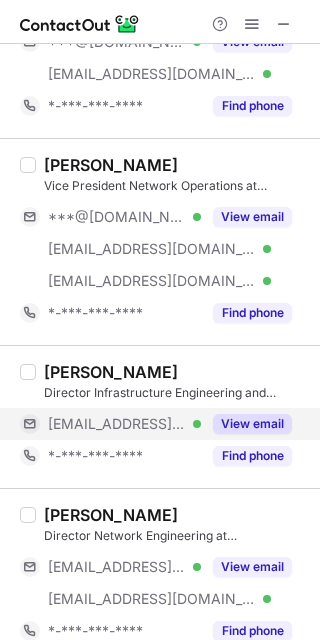 click on "View email" at bounding box center (252, 424) 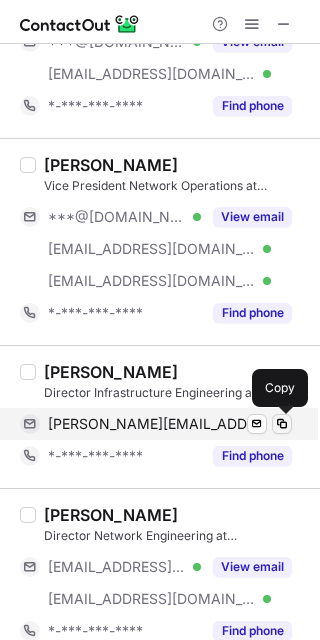 click at bounding box center (282, 424) 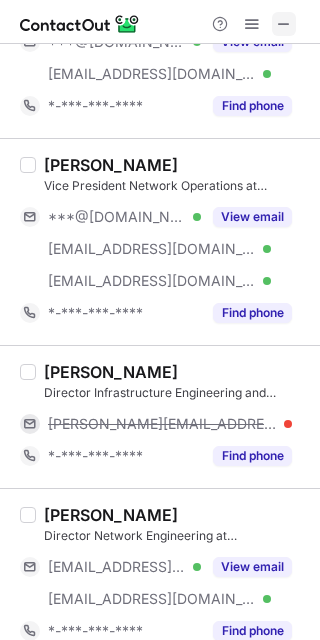 click at bounding box center [284, 24] 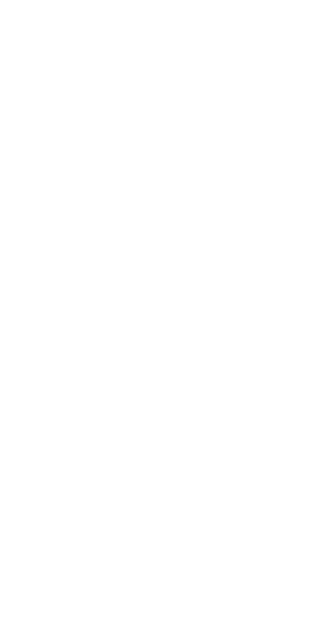 scroll, scrollTop: 0, scrollLeft: 0, axis: both 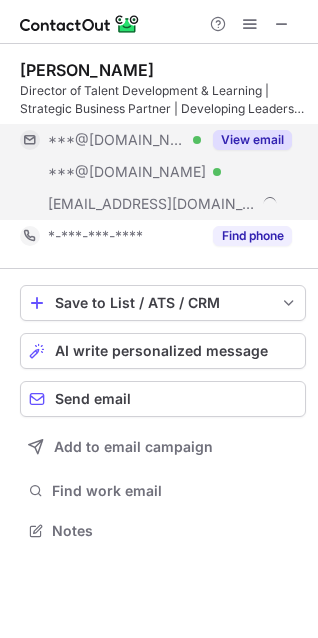 click on "View email" at bounding box center [252, 140] 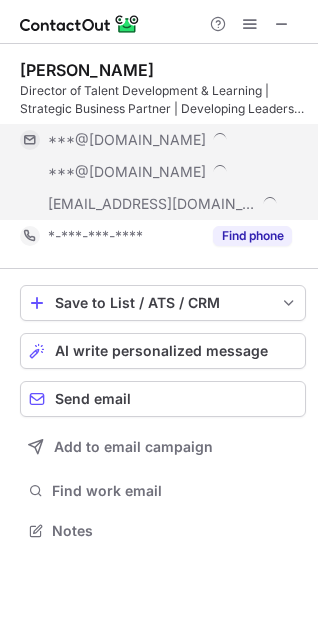 scroll, scrollTop: 10, scrollLeft: 10, axis: both 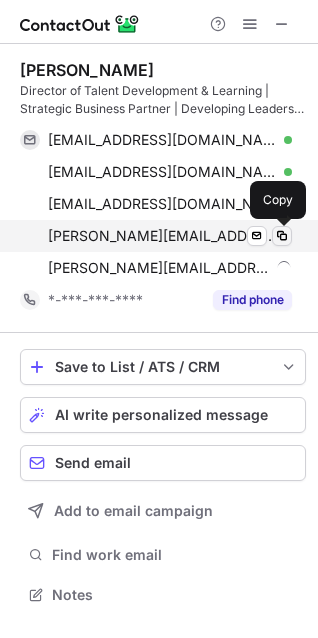click at bounding box center [282, 236] 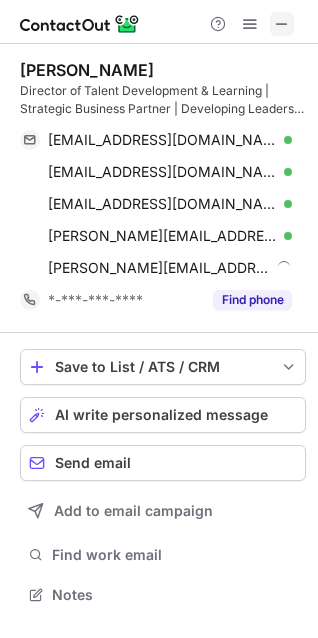 click at bounding box center (282, 24) 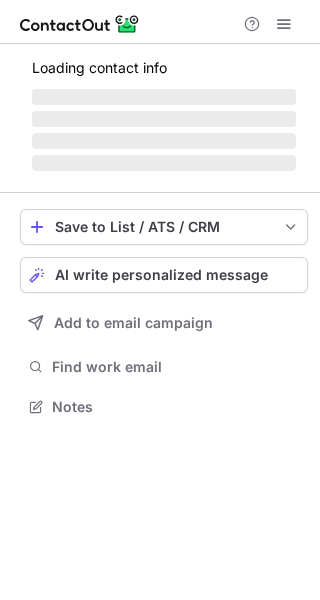 scroll, scrollTop: 0, scrollLeft: 0, axis: both 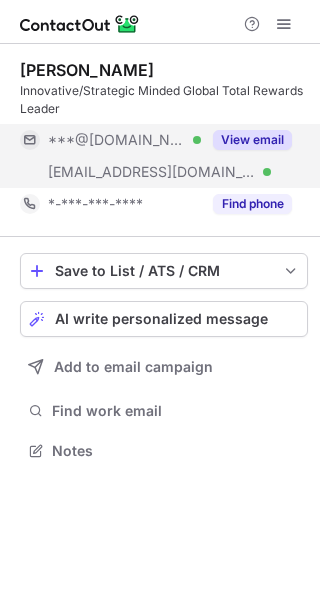 click on "View email" at bounding box center (252, 140) 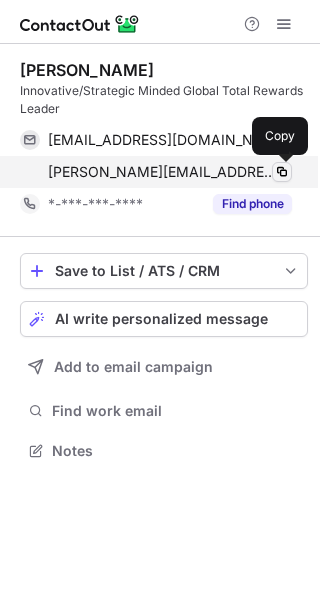 click at bounding box center (282, 172) 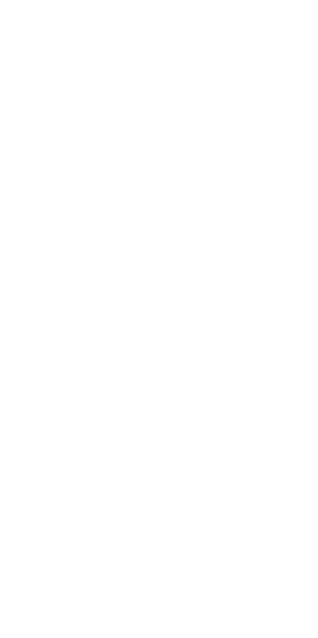 scroll, scrollTop: 0, scrollLeft: 0, axis: both 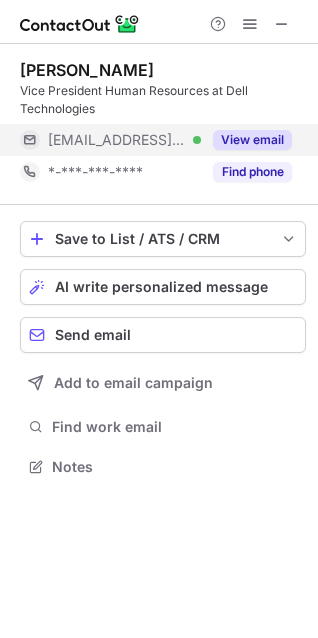 click on "View email" at bounding box center [252, 140] 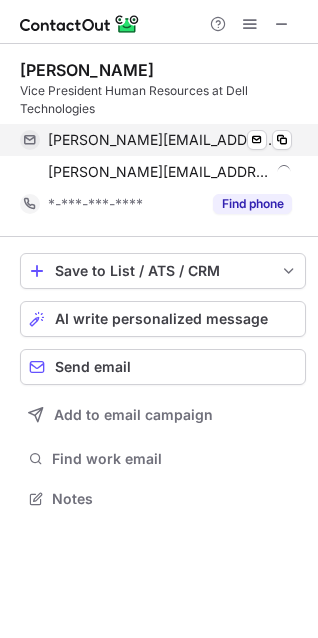 scroll, scrollTop: 10, scrollLeft: 10, axis: both 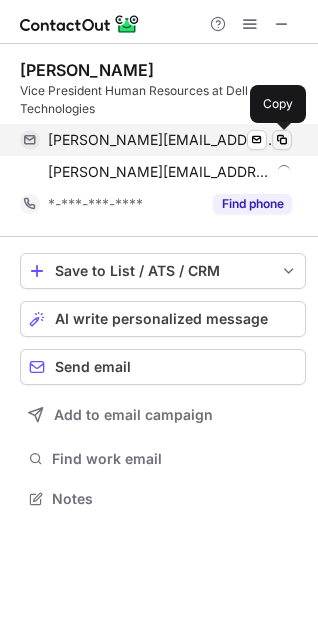 click at bounding box center [282, 140] 